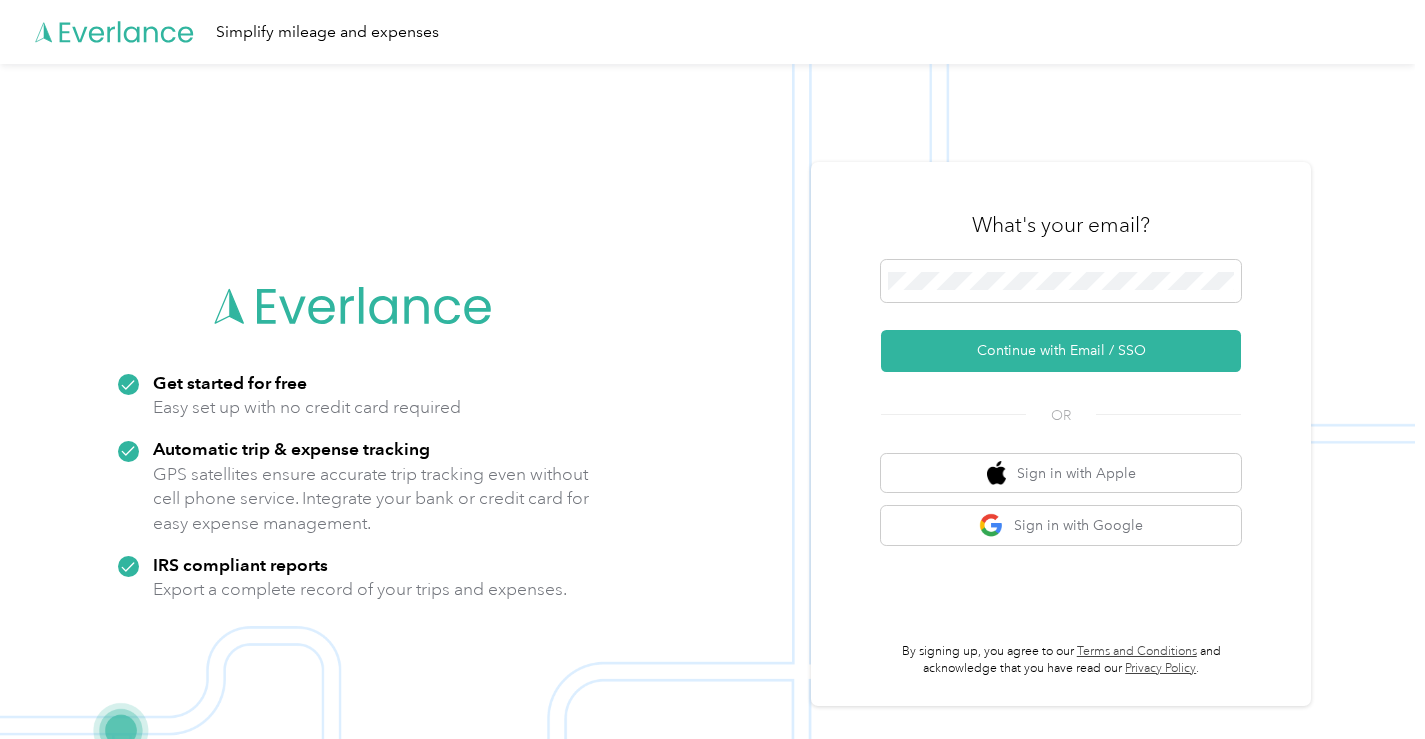 scroll, scrollTop: 0, scrollLeft: 0, axis: both 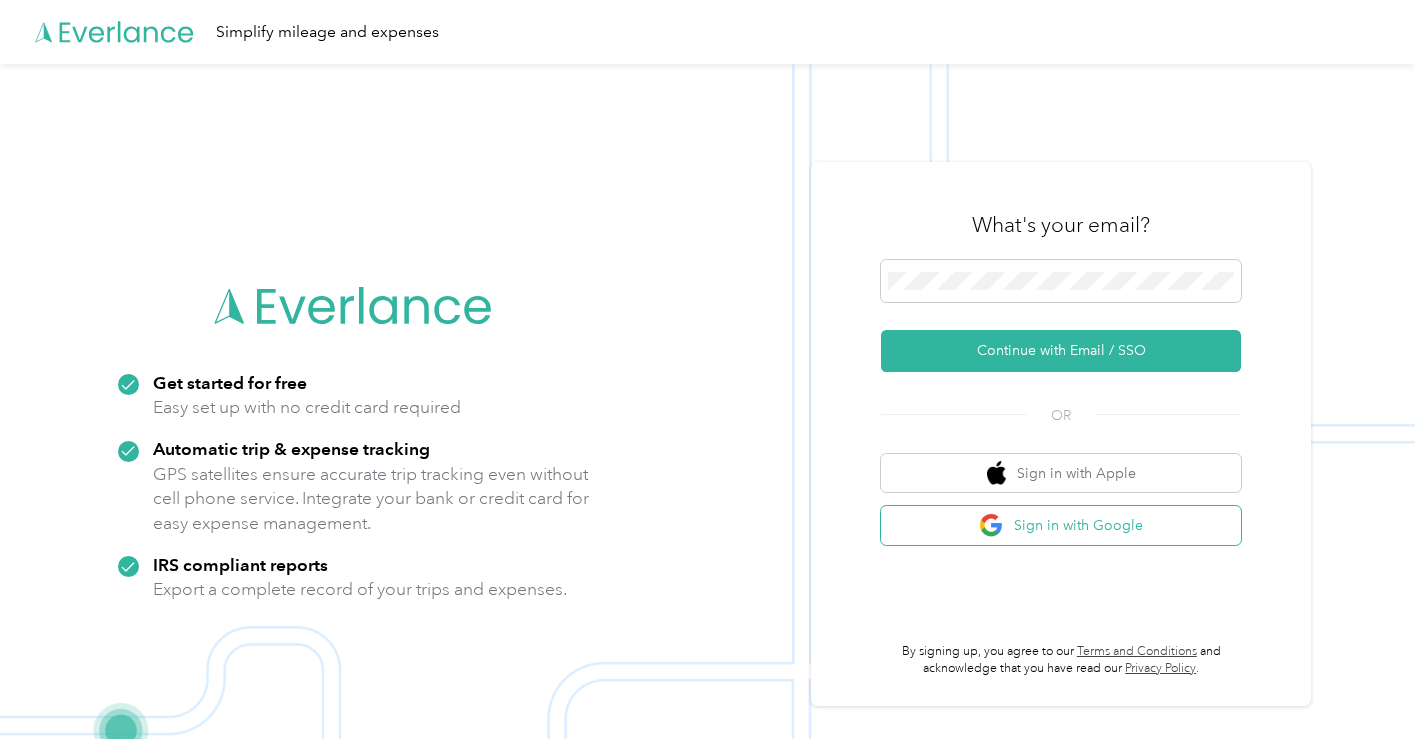 click on "Sign in with Google" at bounding box center (1061, 525) 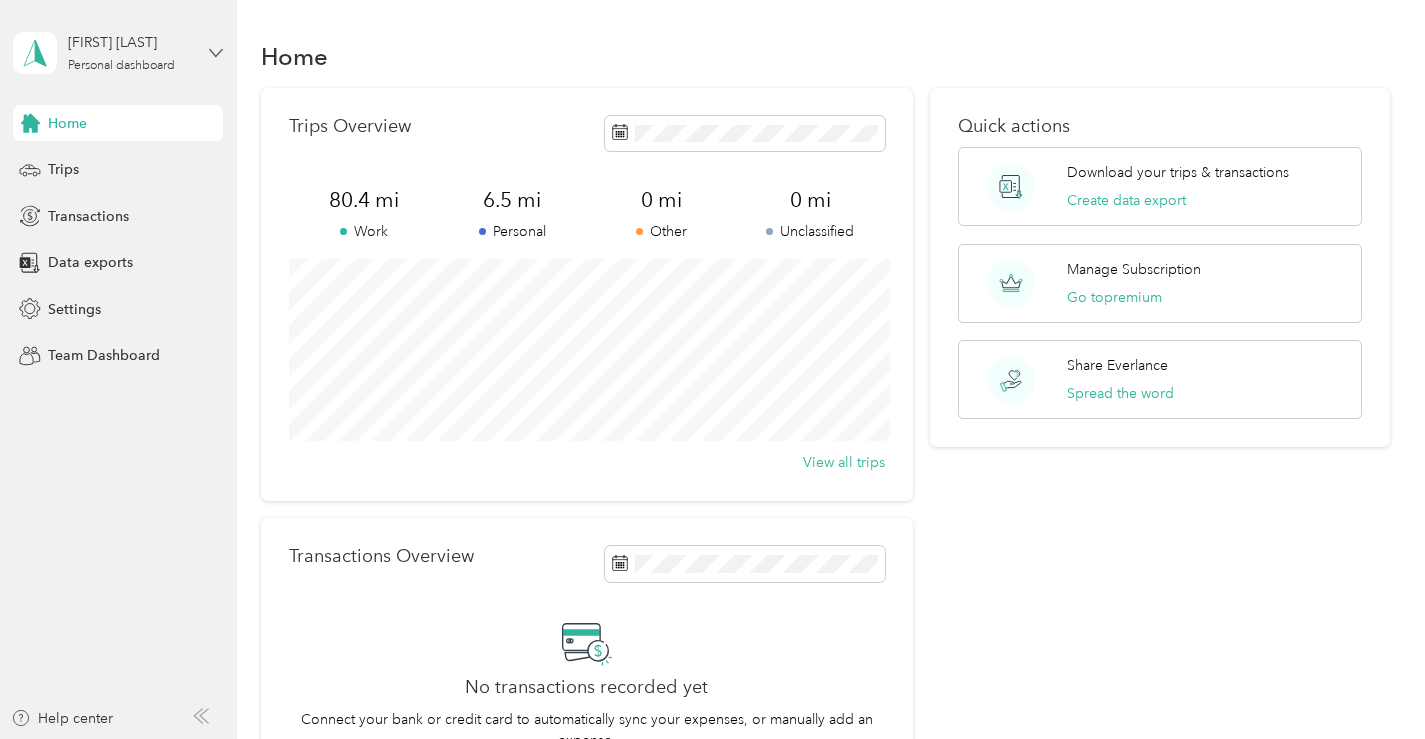 click 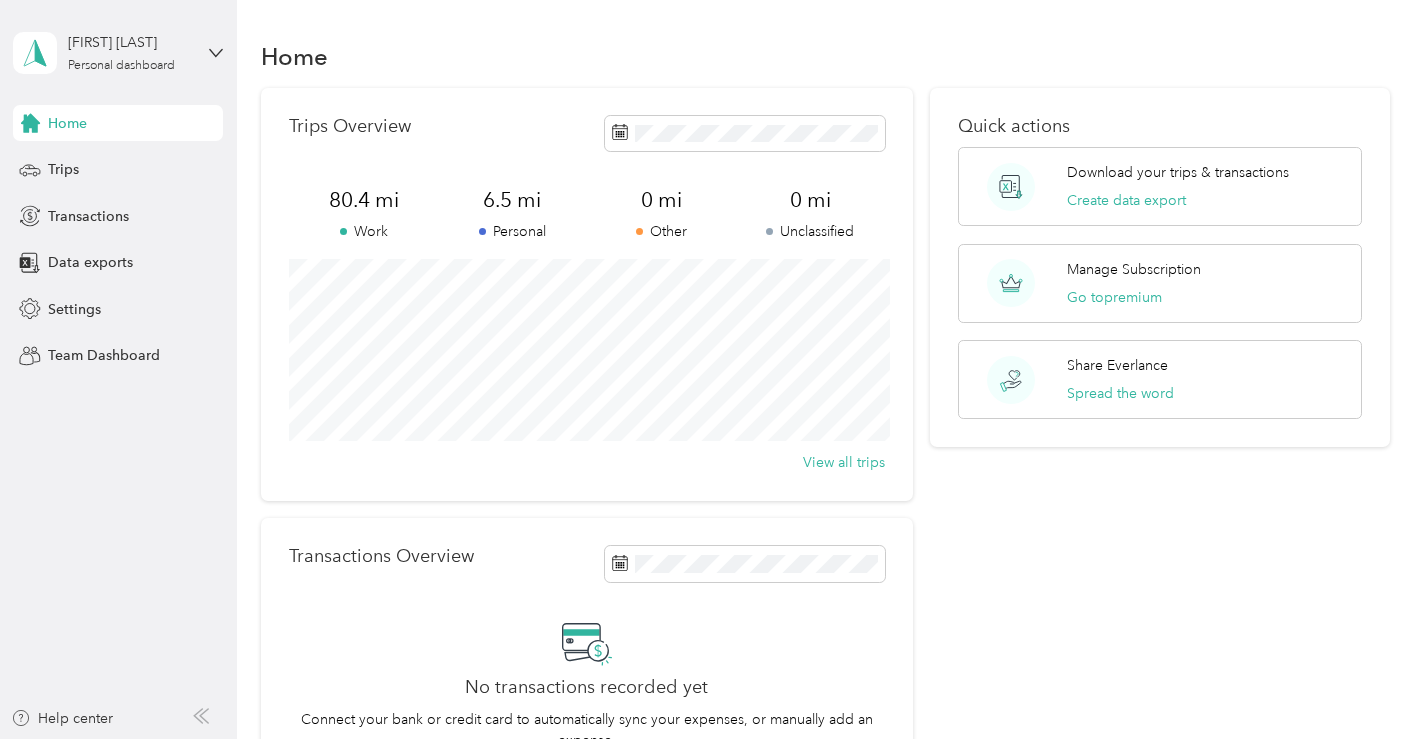 click on "[FIRST] [LAST] Personal dashboard Home Trips Transactions Data exports Settings Team Dashboard   Help center" at bounding box center (118, 369) 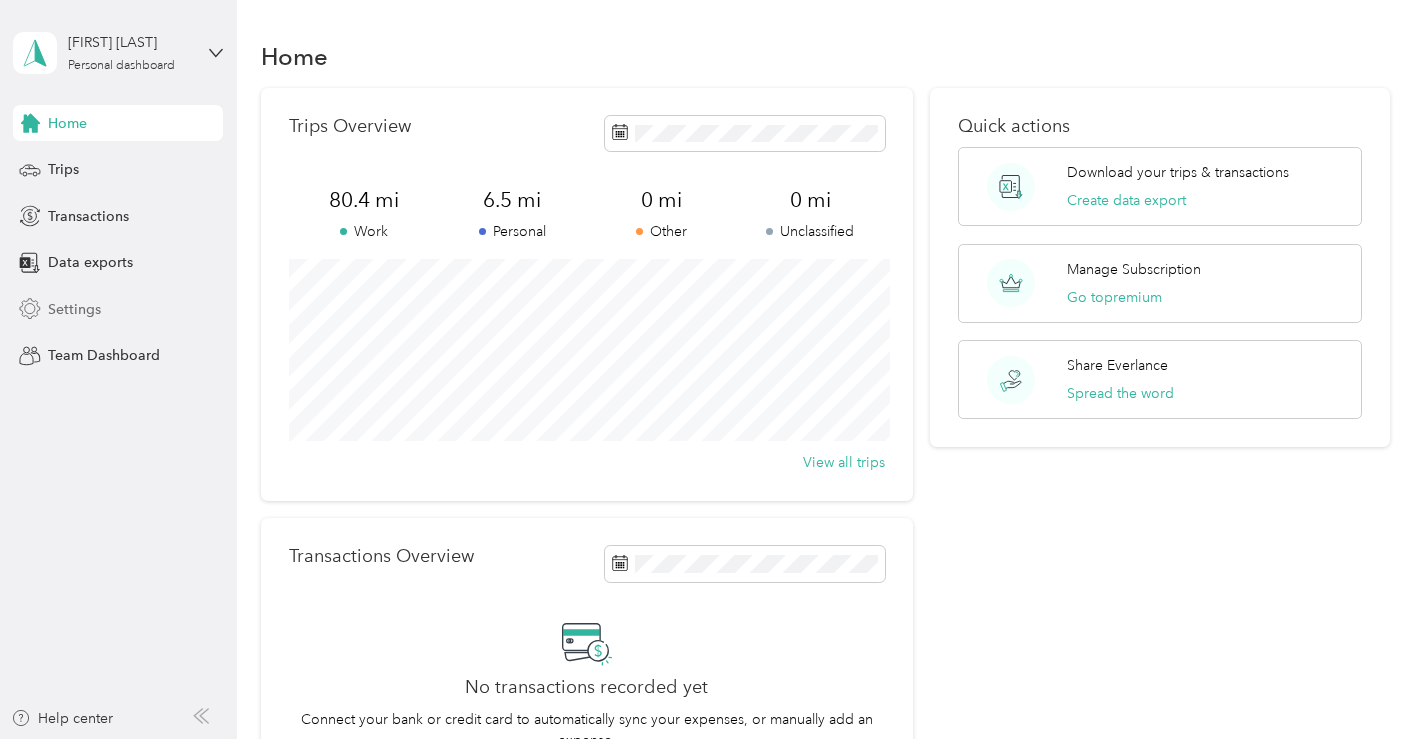 click on "Settings" at bounding box center [74, 309] 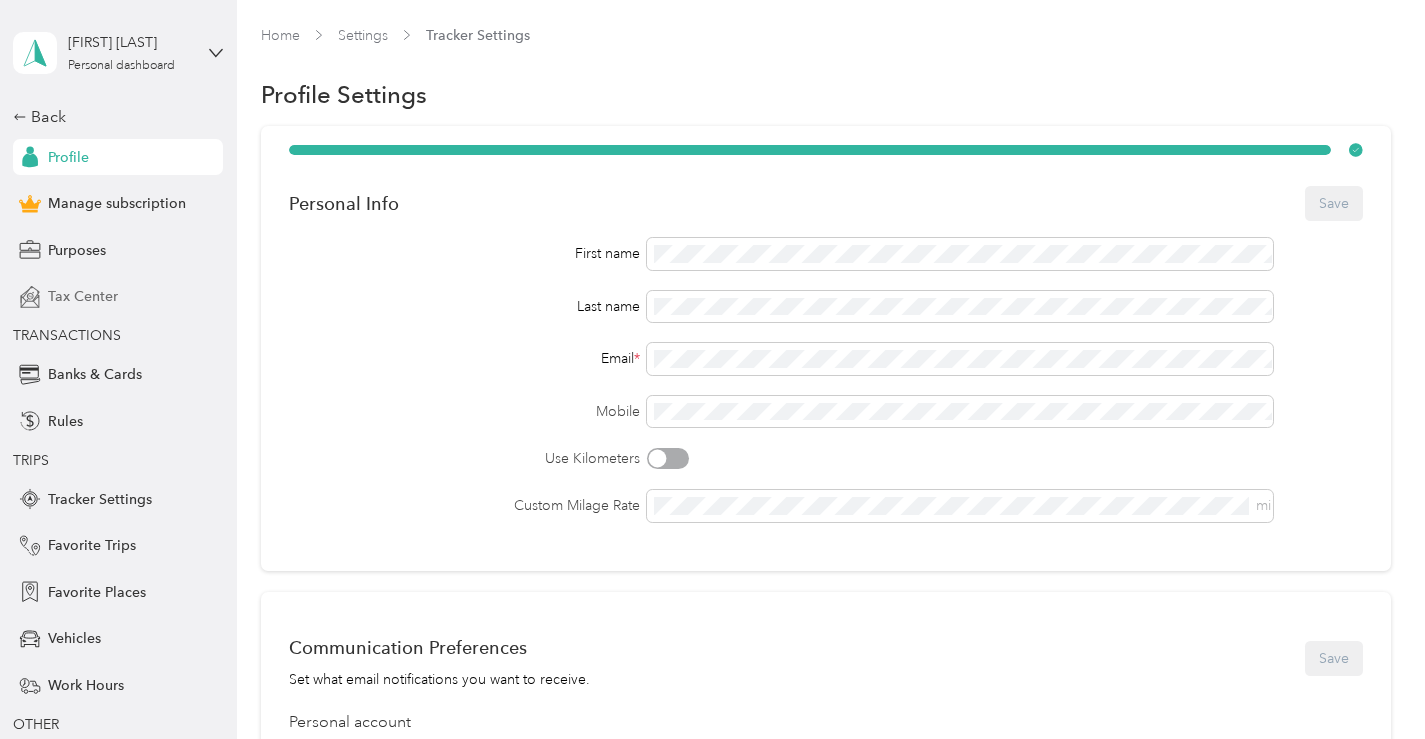 scroll, scrollTop: 91, scrollLeft: 0, axis: vertical 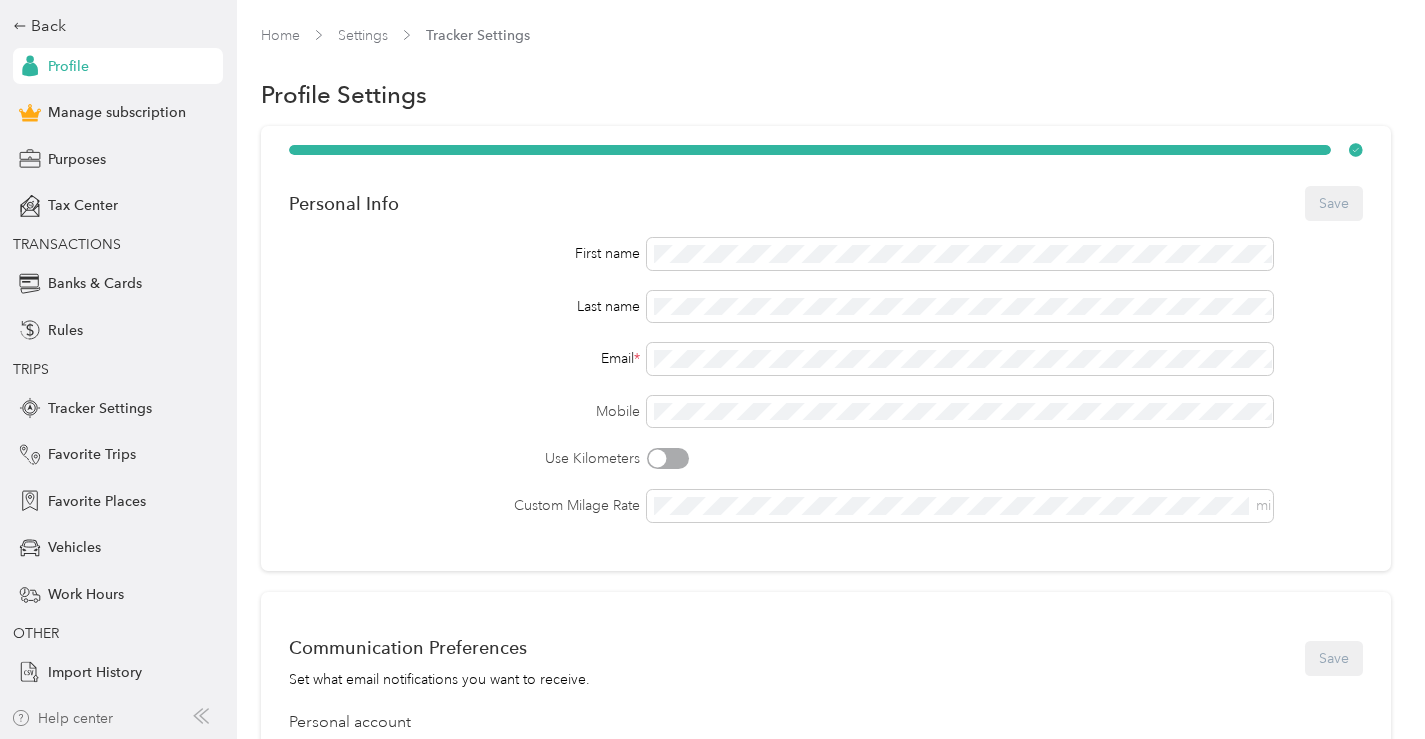 click on "Help center" at bounding box center (62, 718) 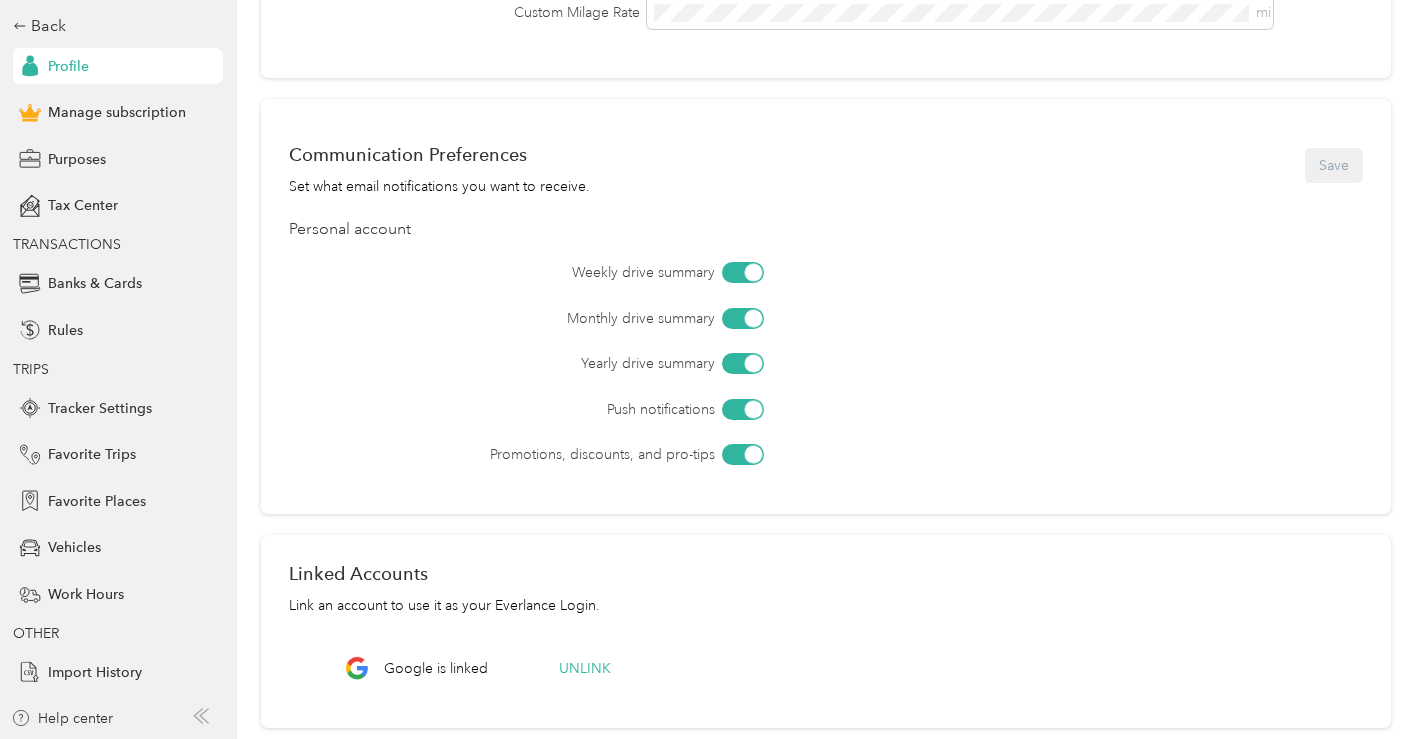 scroll, scrollTop: 706, scrollLeft: 0, axis: vertical 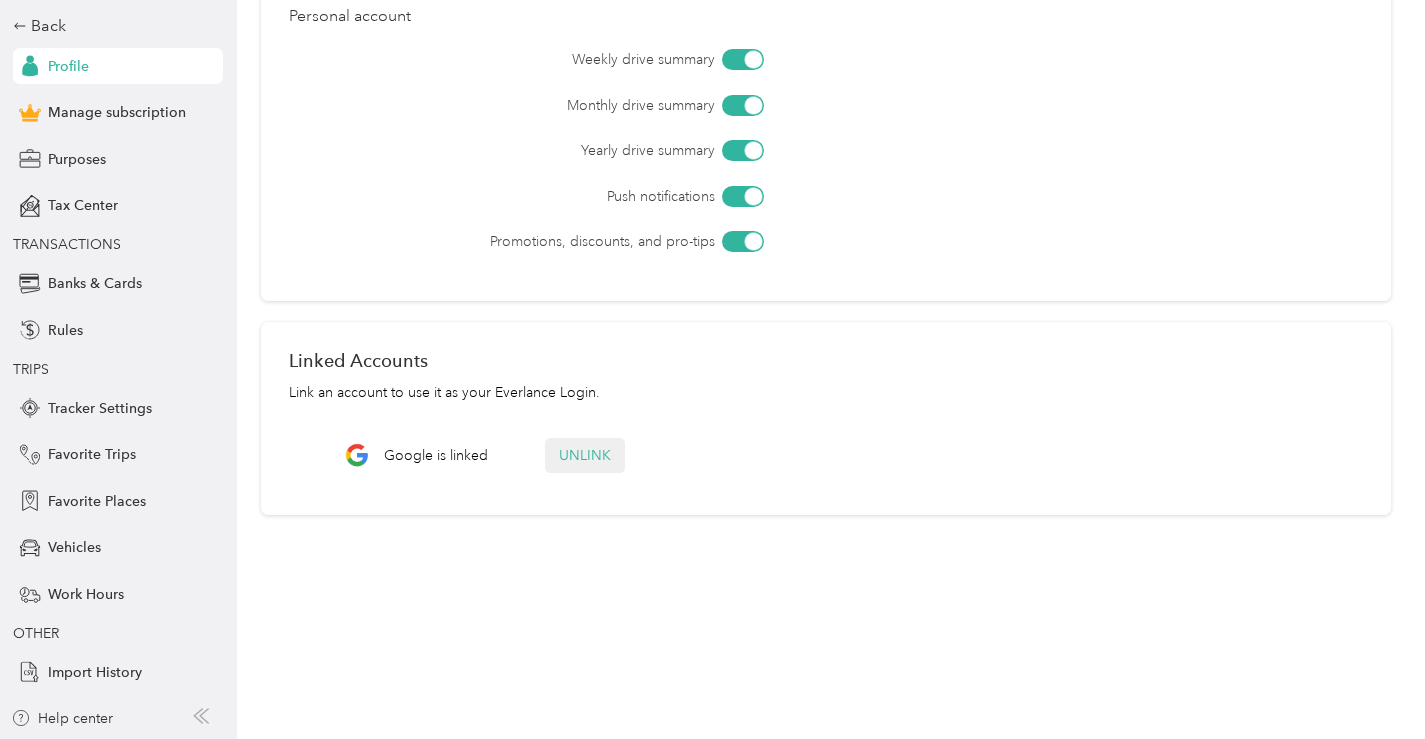 click on "Unlink" at bounding box center (585, 455) 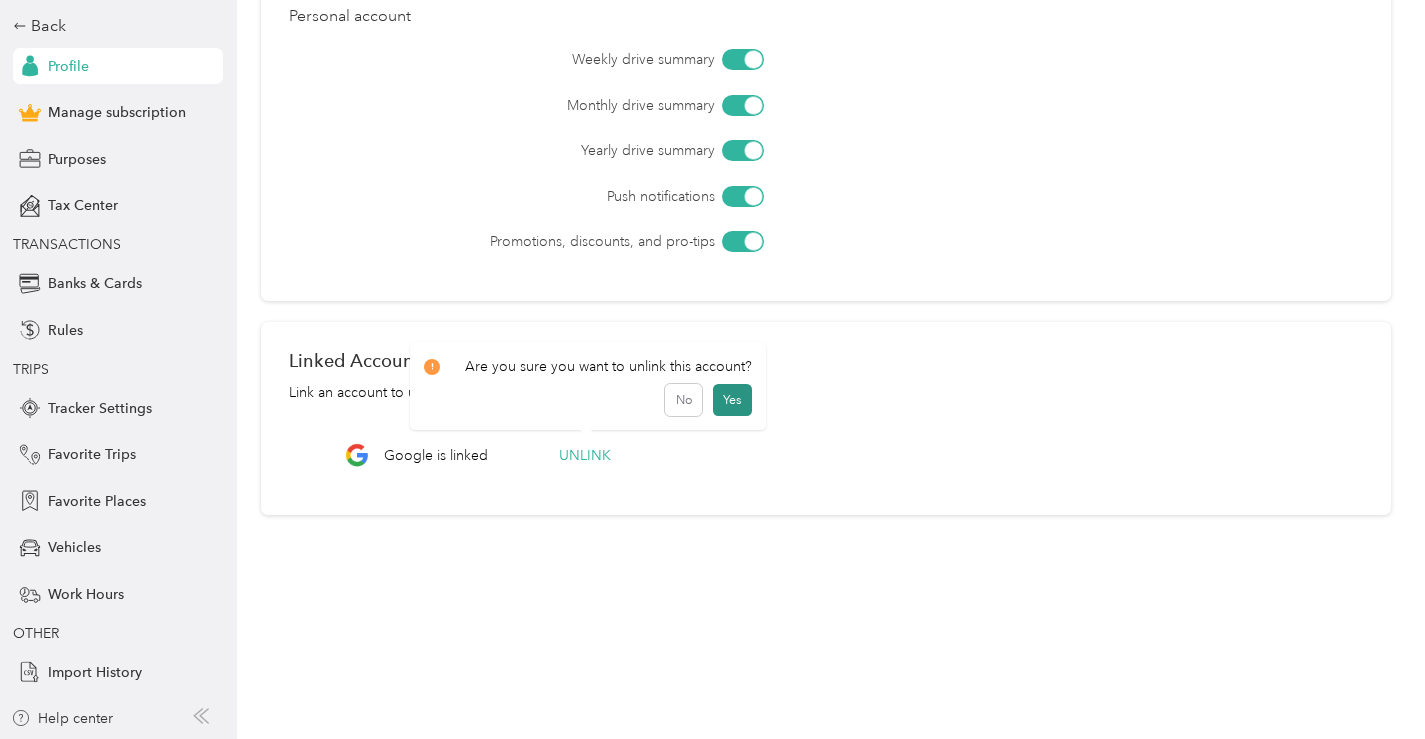 click on "Yes" at bounding box center [732, 400] 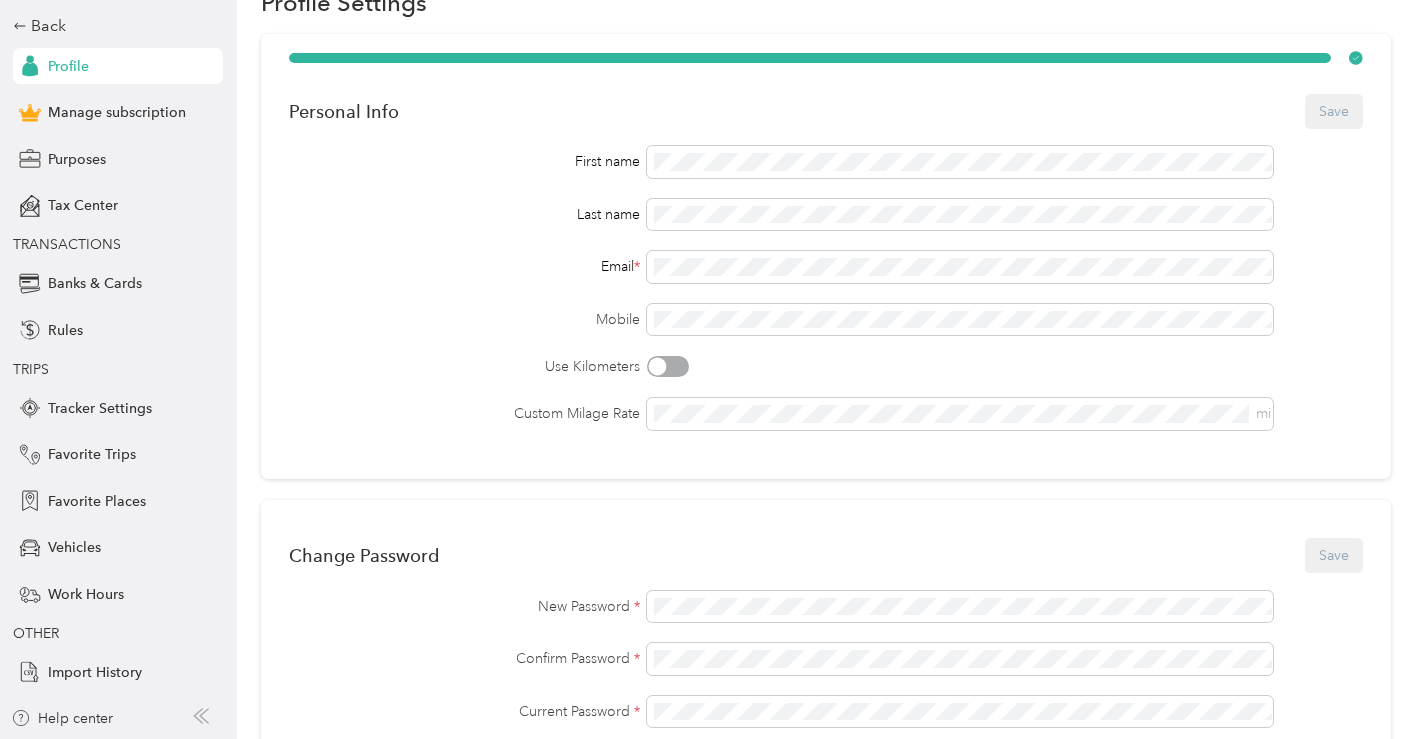 scroll, scrollTop: 0, scrollLeft: 0, axis: both 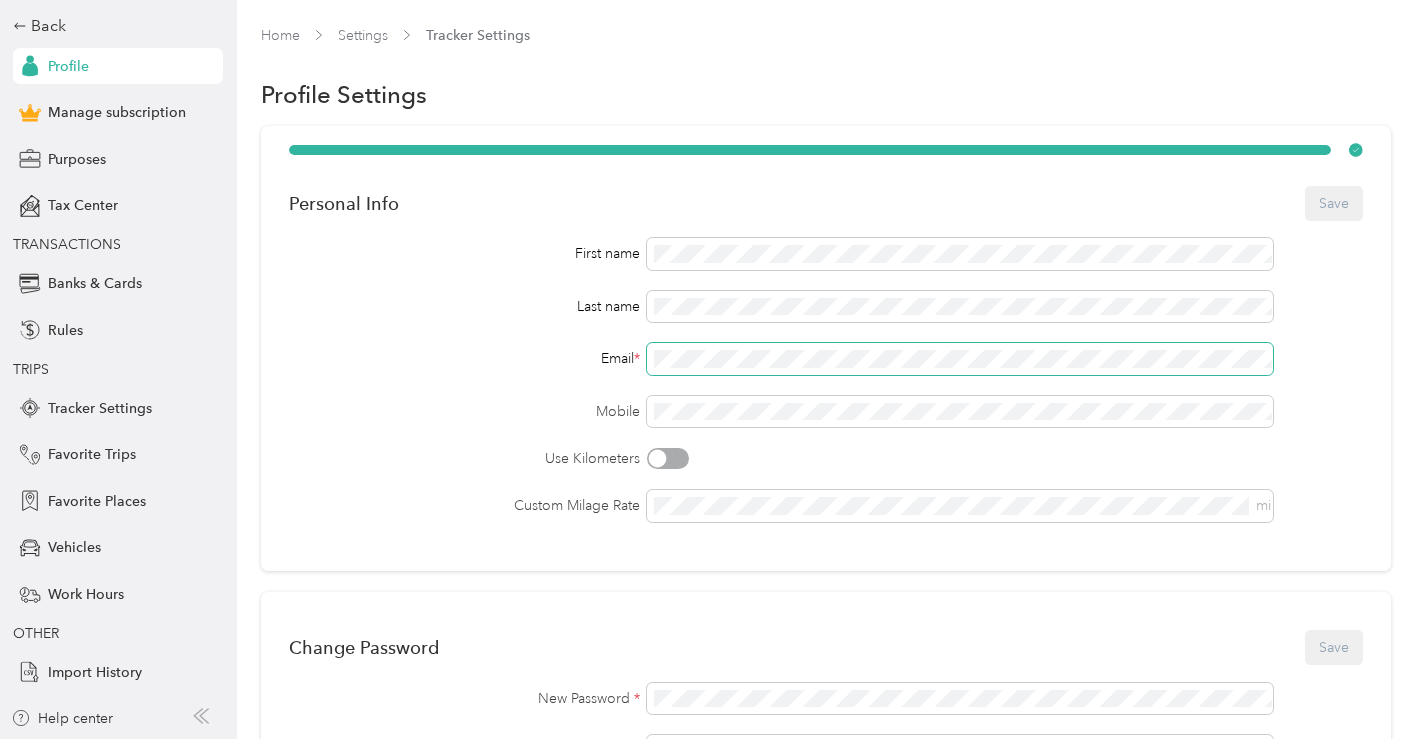 click at bounding box center (960, 359) 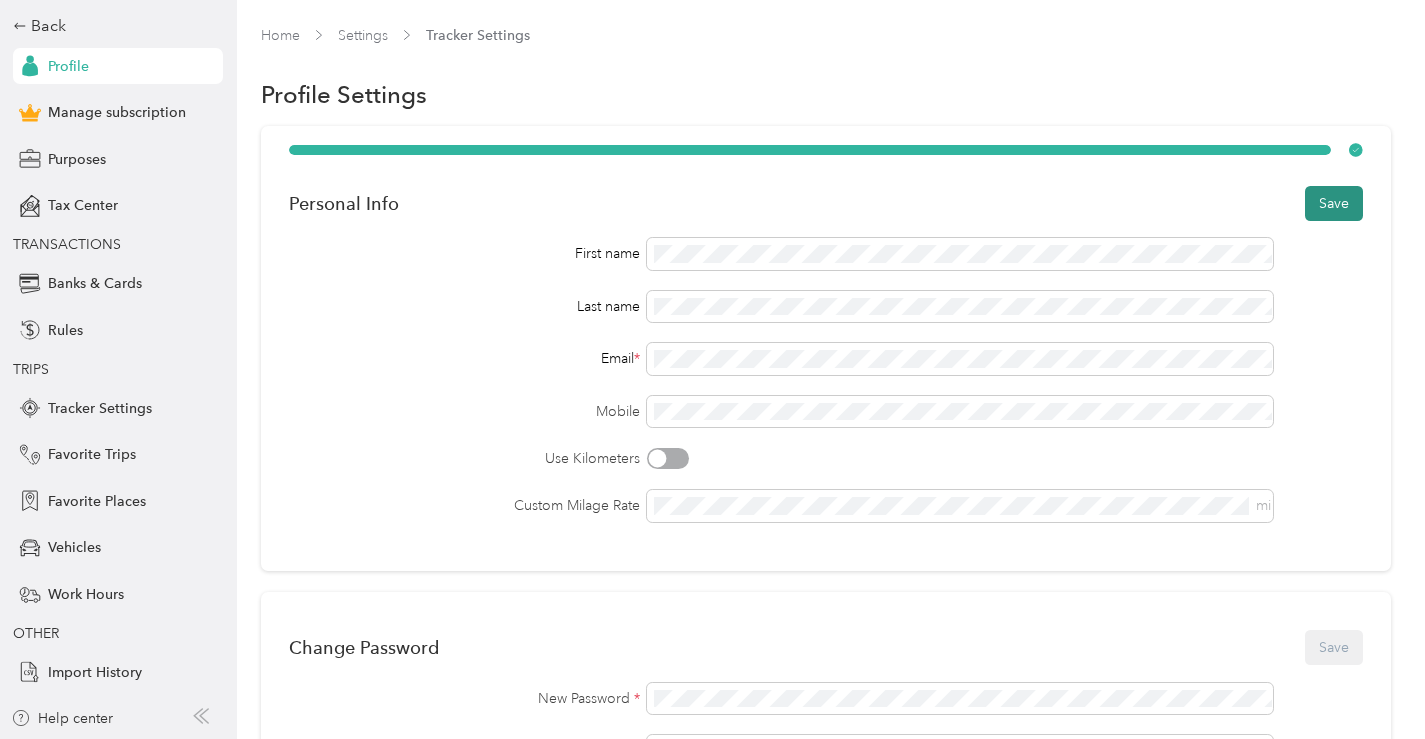 click on "Save" at bounding box center (1334, 203) 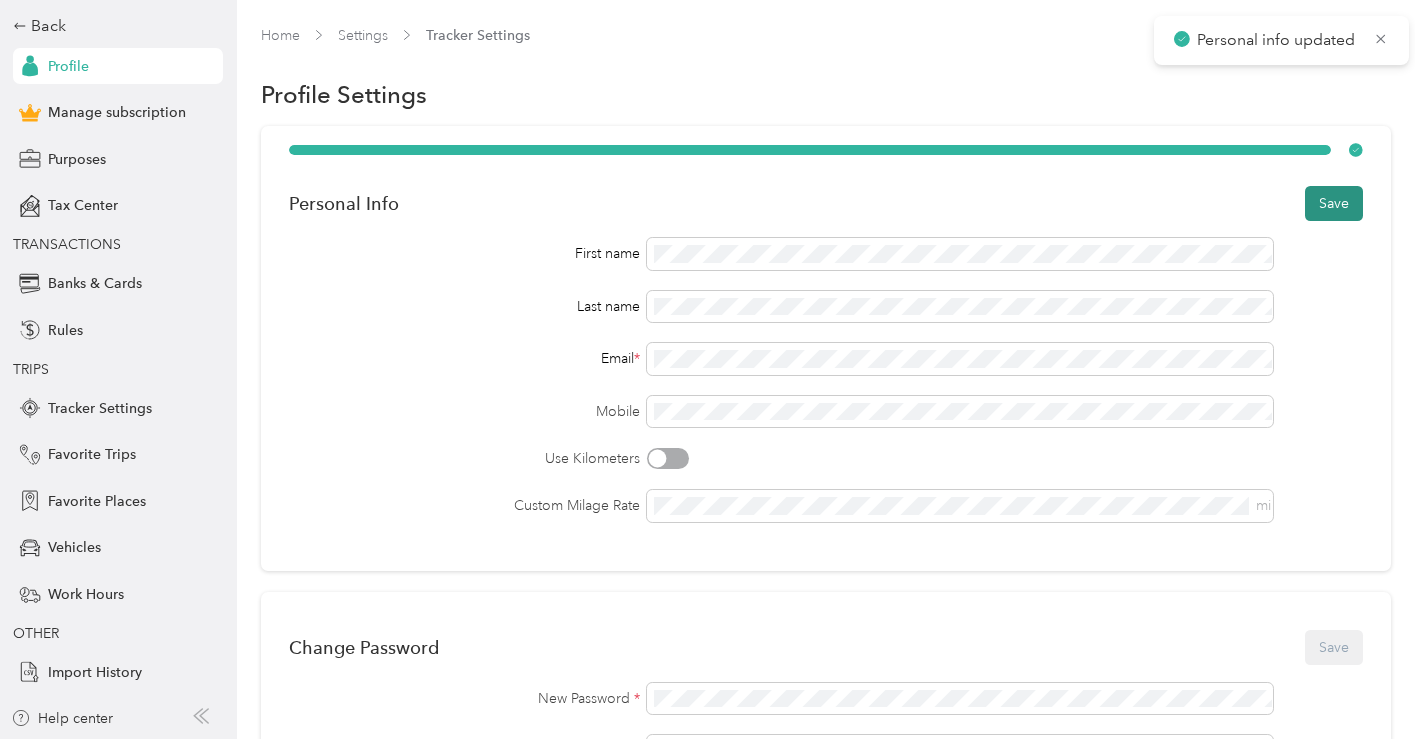 click on "Save" at bounding box center (1334, 203) 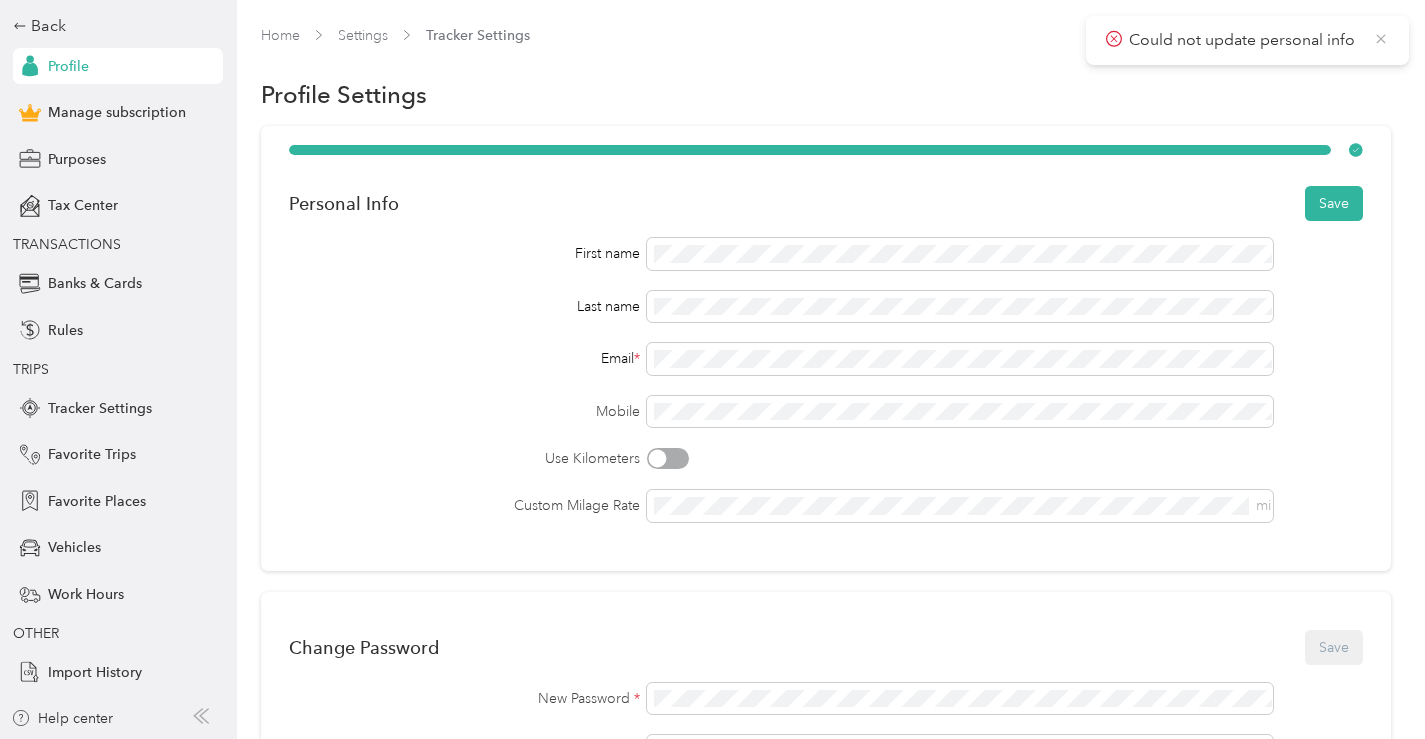 click 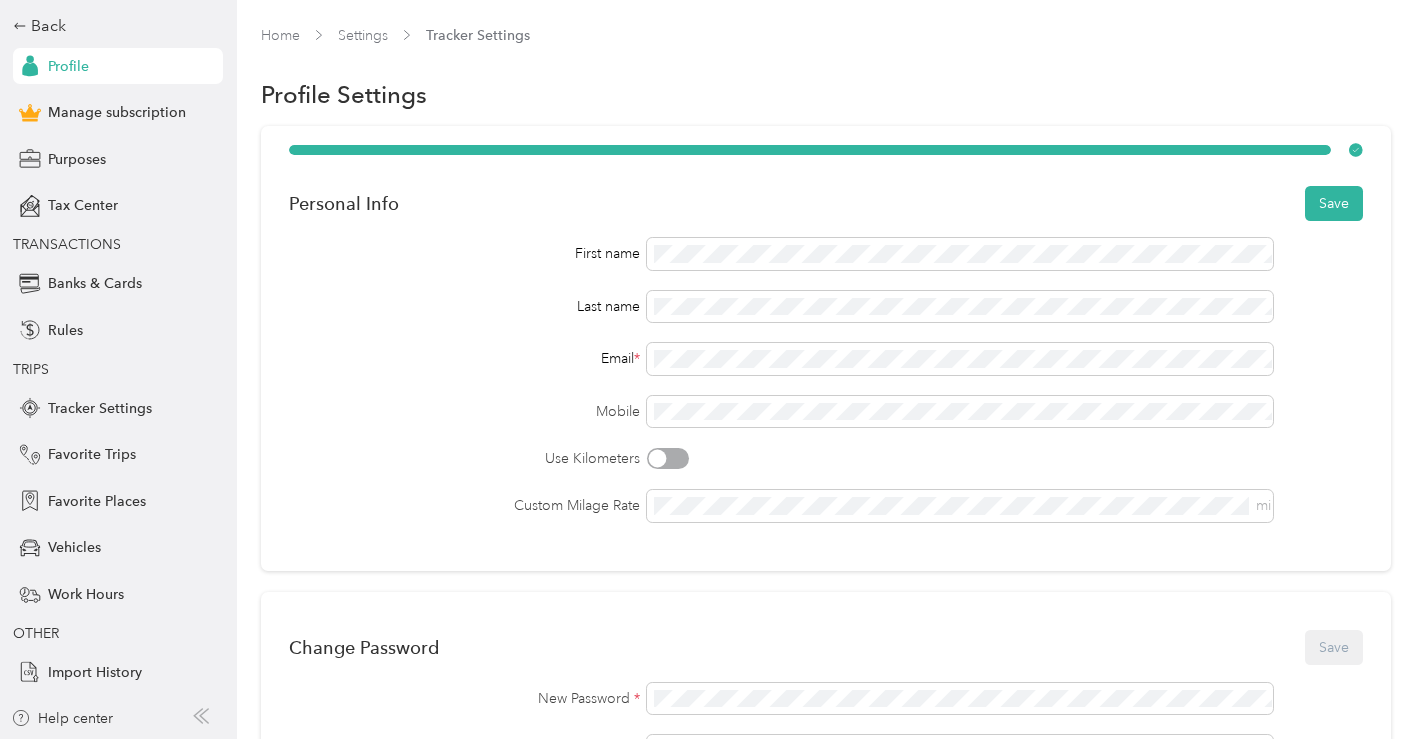 click on "Personal Info Save" at bounding box center (825, 203) 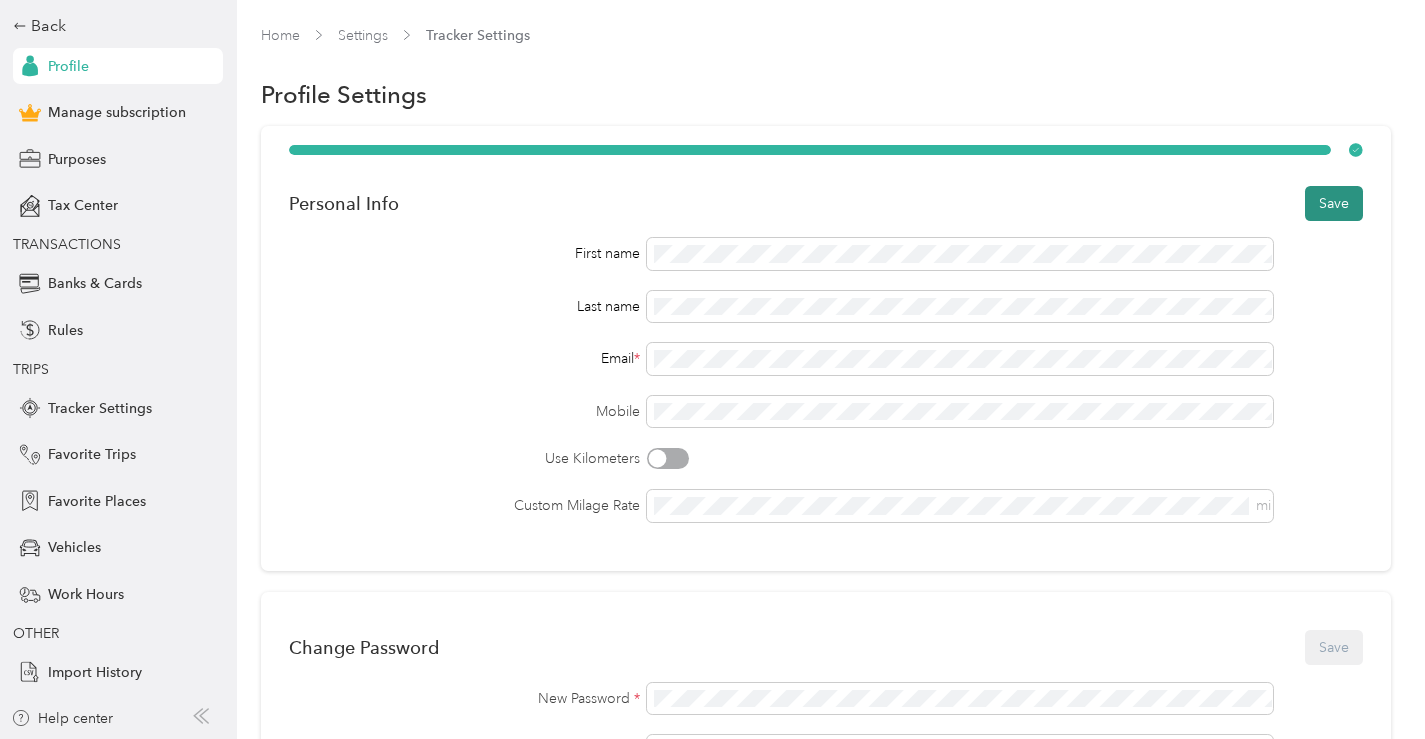 click on "Save" at bounding box center [1334, 203] 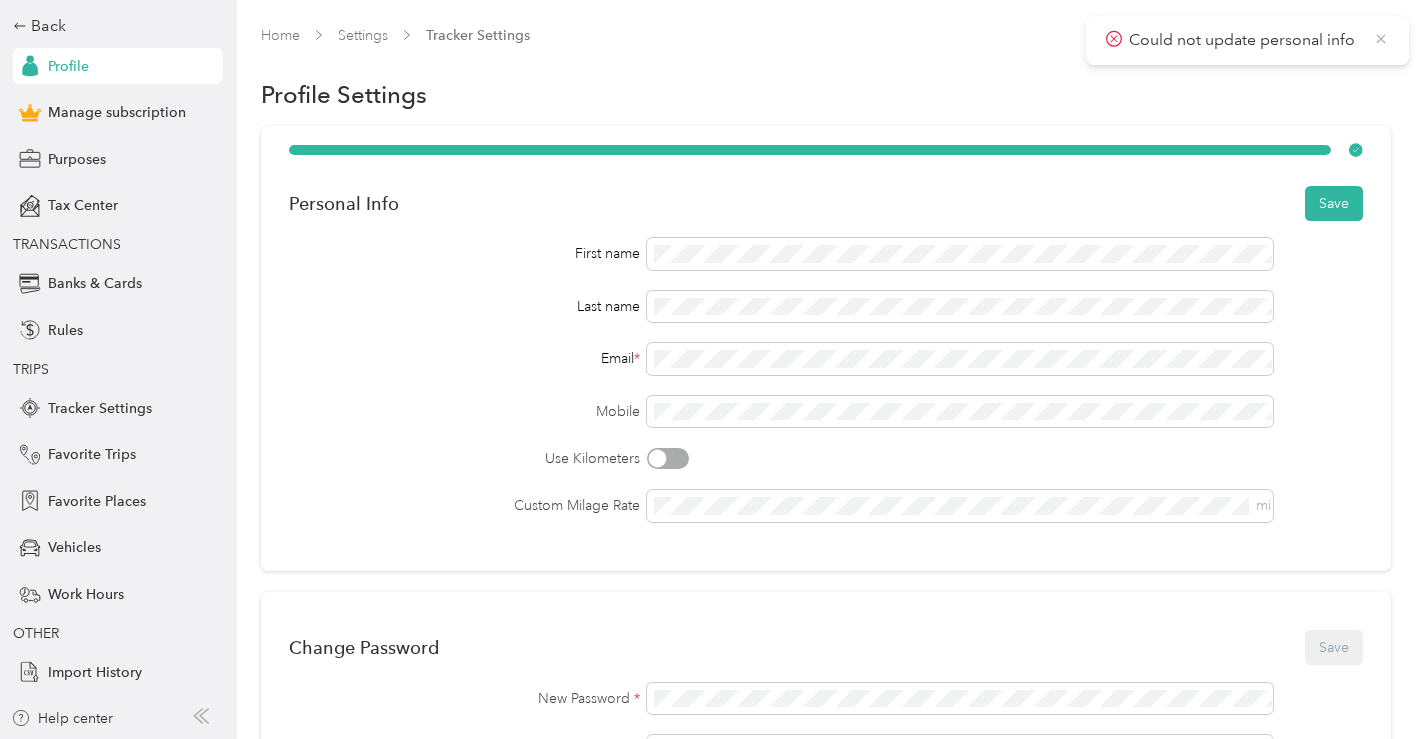 click 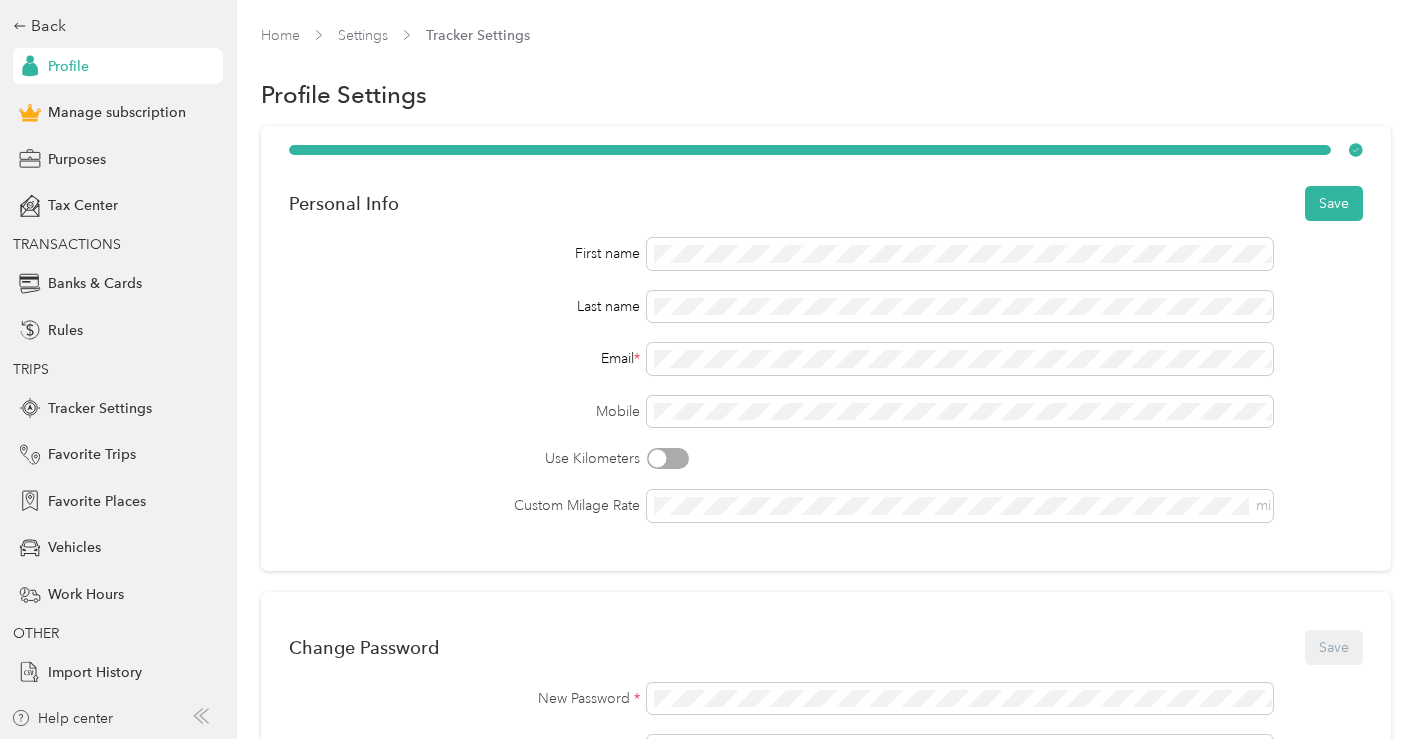 click on "Profile" at bounding box center (68, 66) 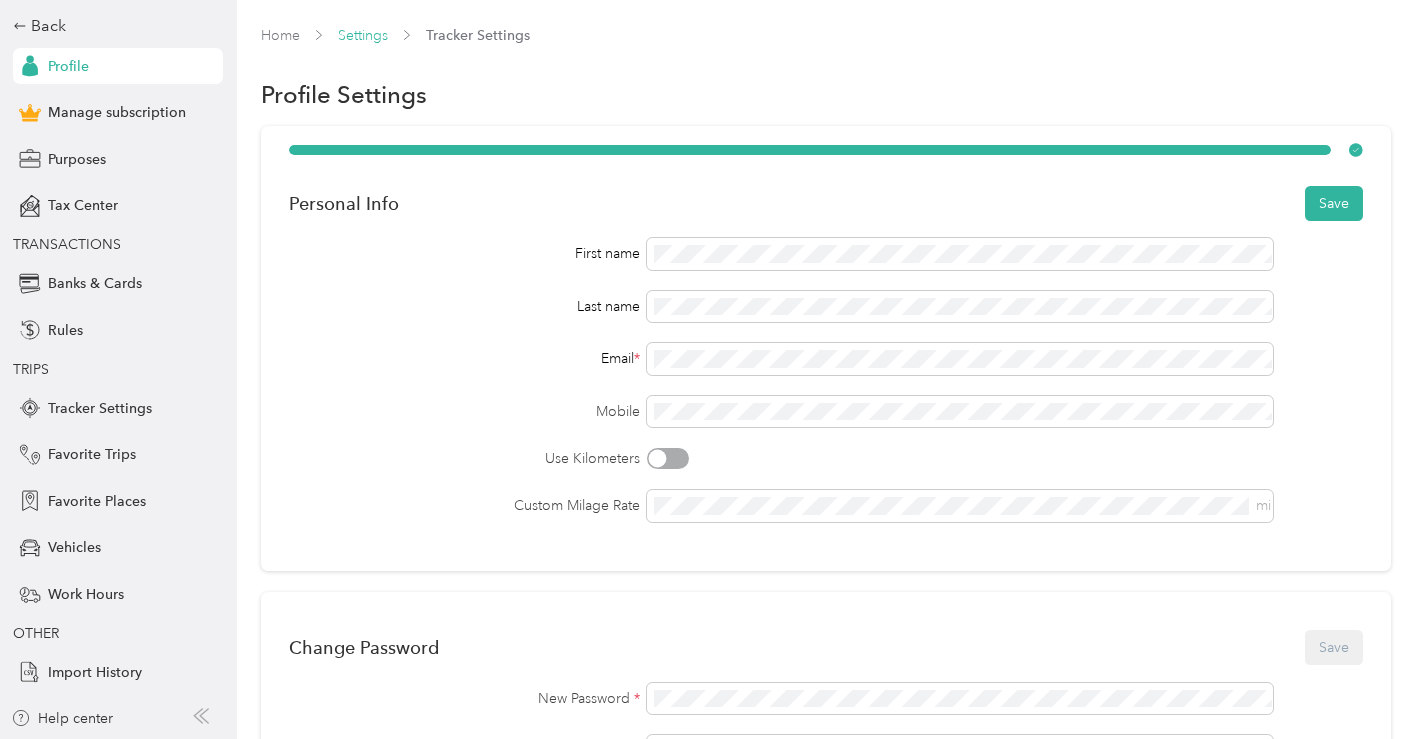 click on "Settings" at bounding box center [363, 35] 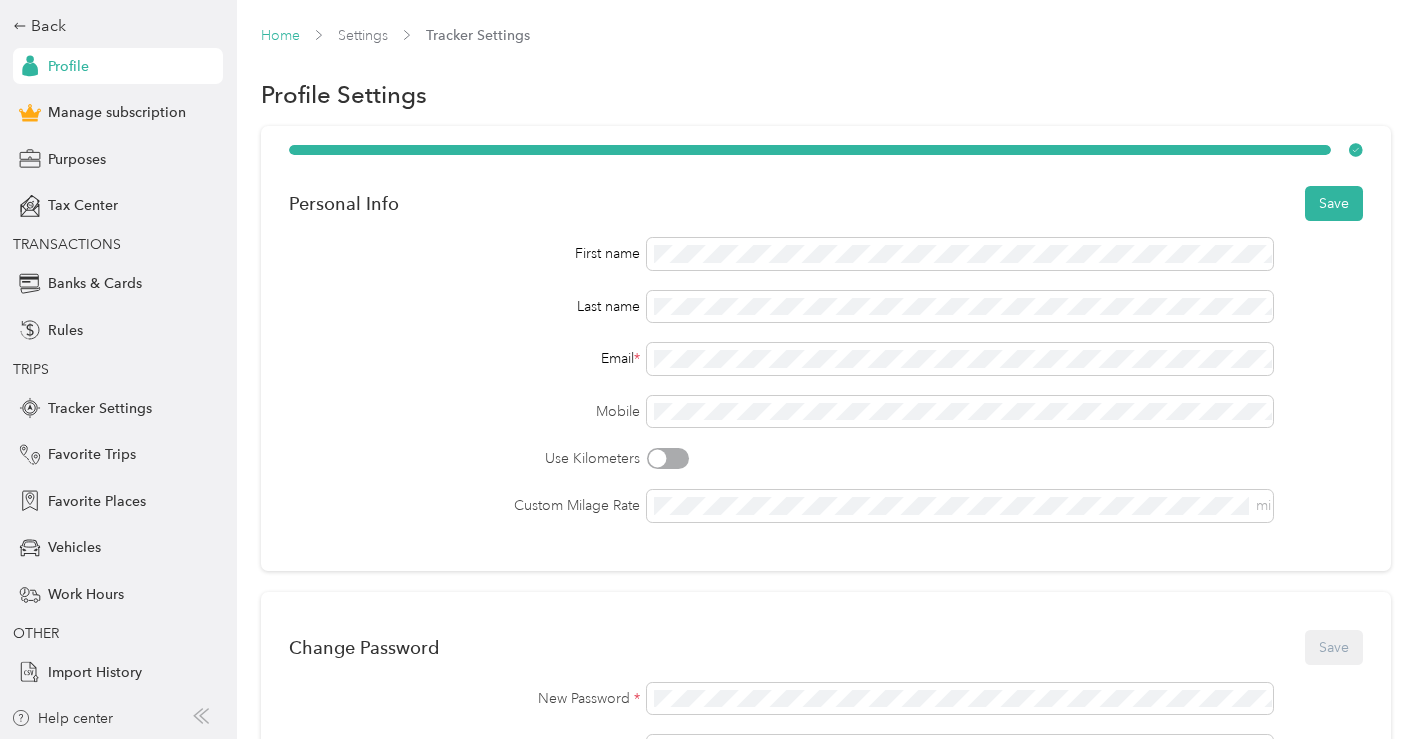 click on "Home" at bounding box center [280, 35] 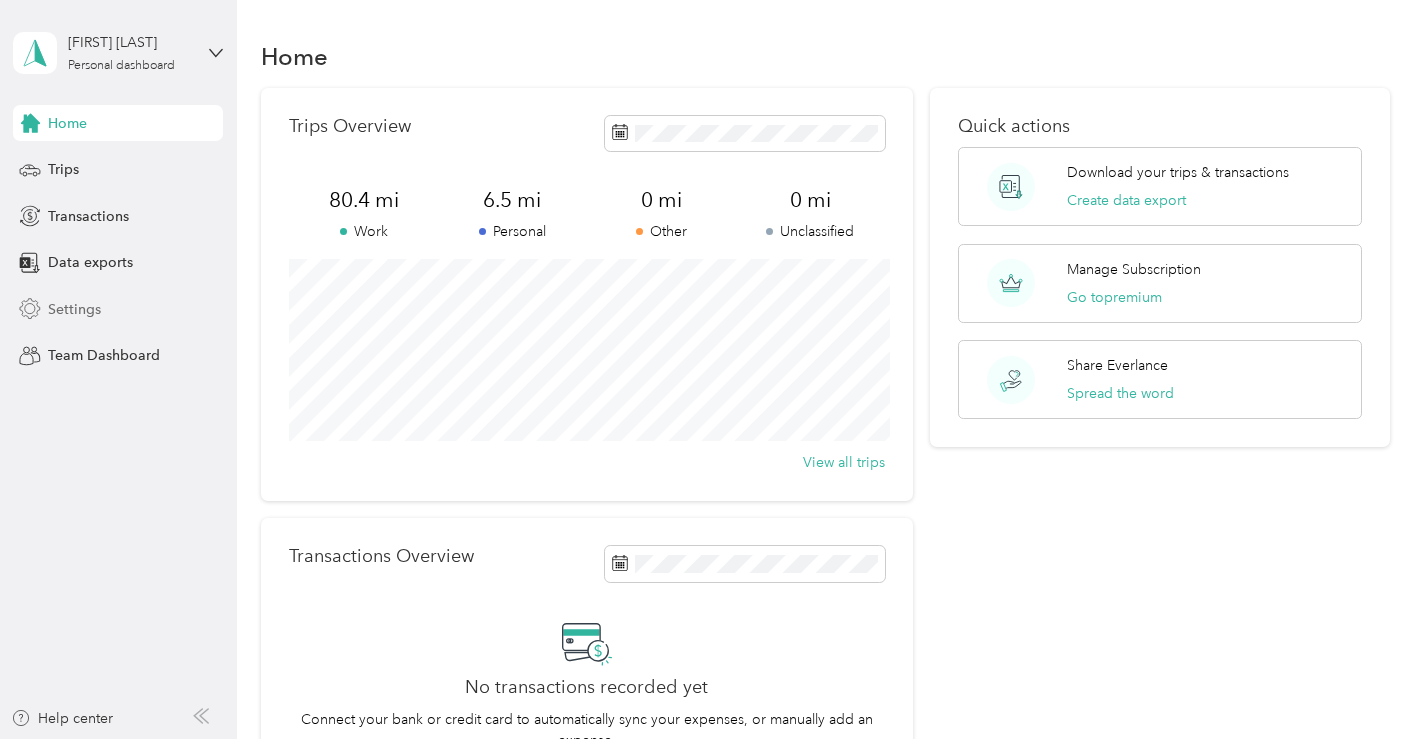 click on "Settings" at bounding box center (74, 309) 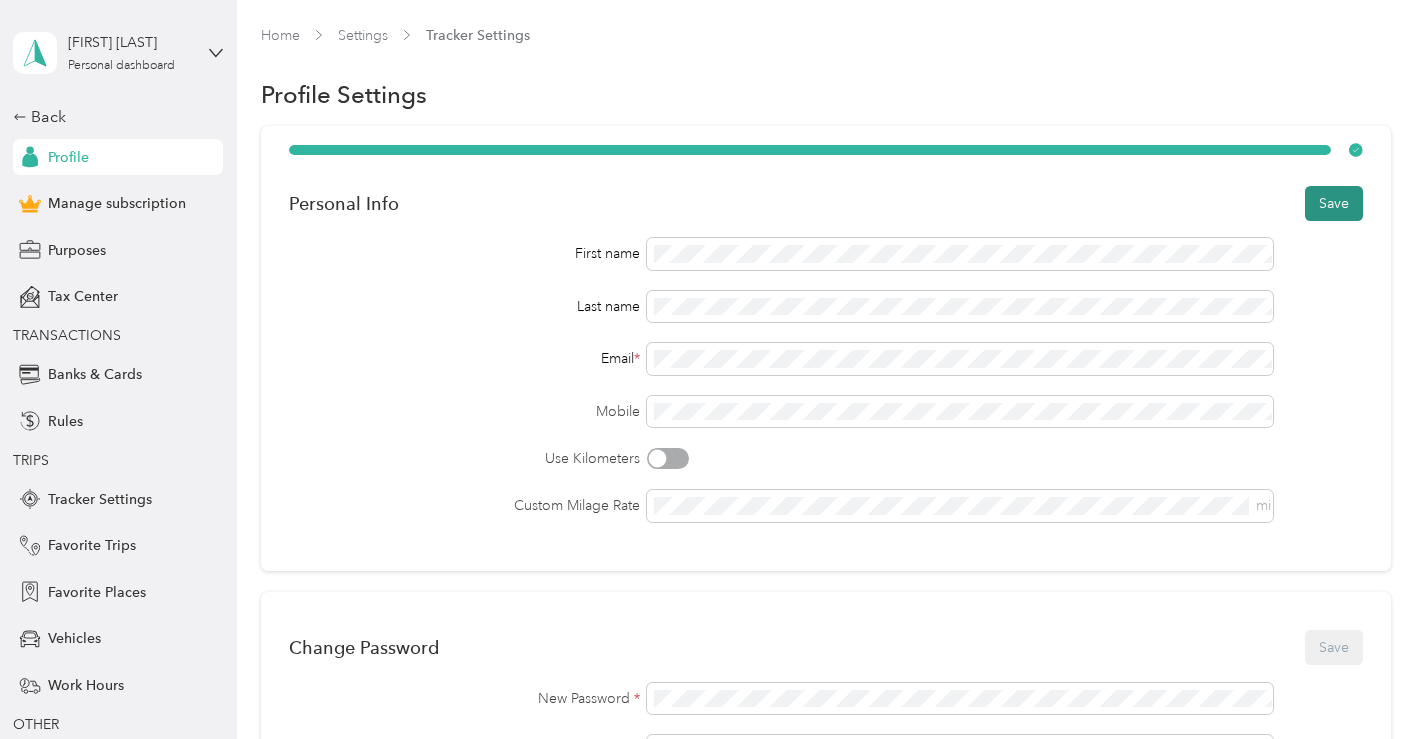 click on "Save" at bounding box center [1334, 203] 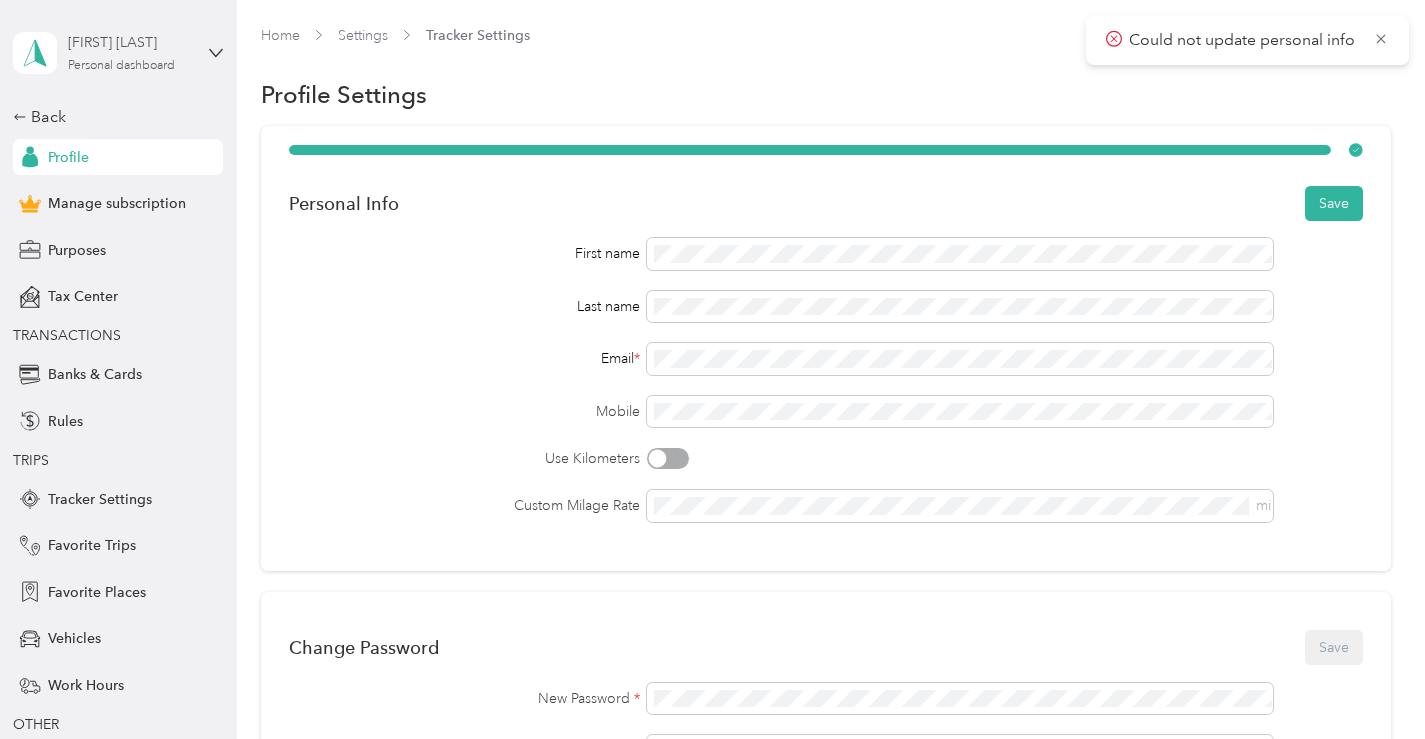 click on "Personal dashboard" at bounding box center (121, 66) 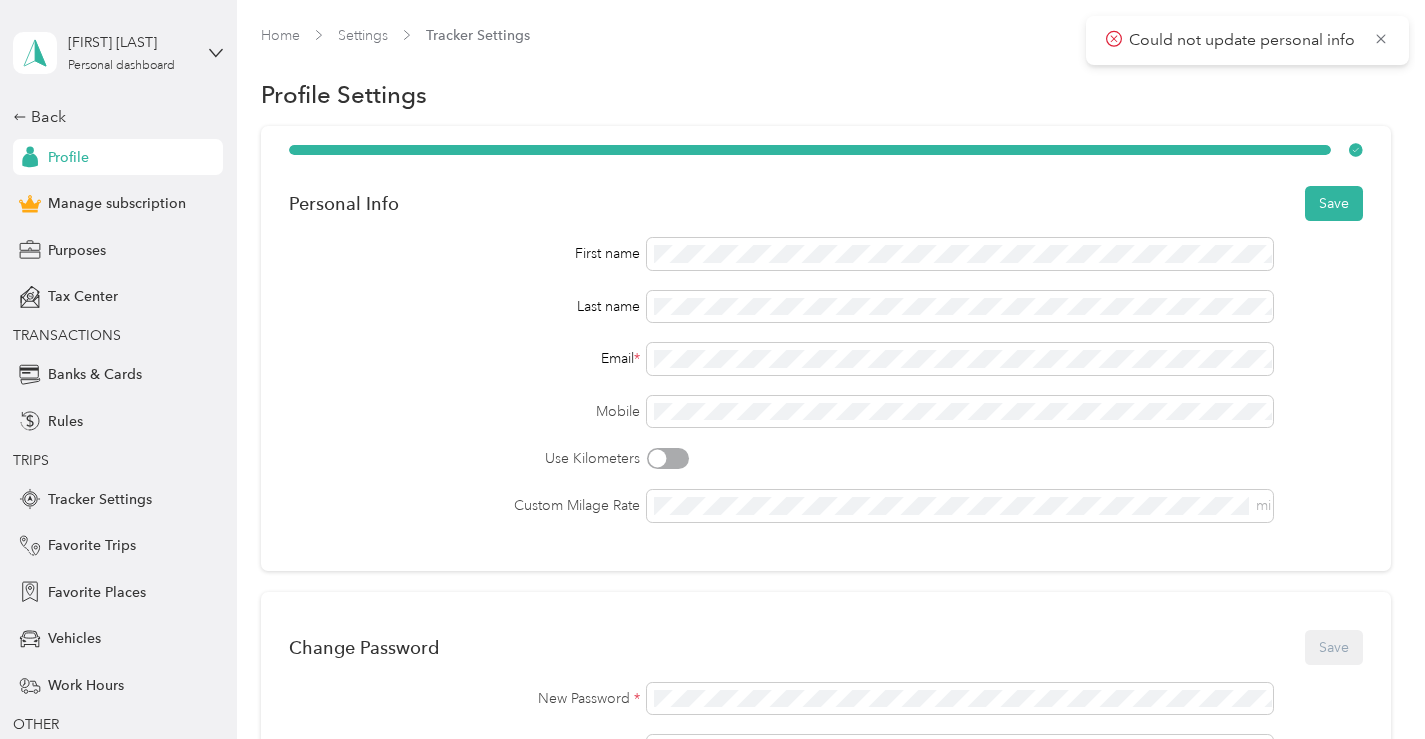 click on "Log out" at bounding box center [69, 164] 